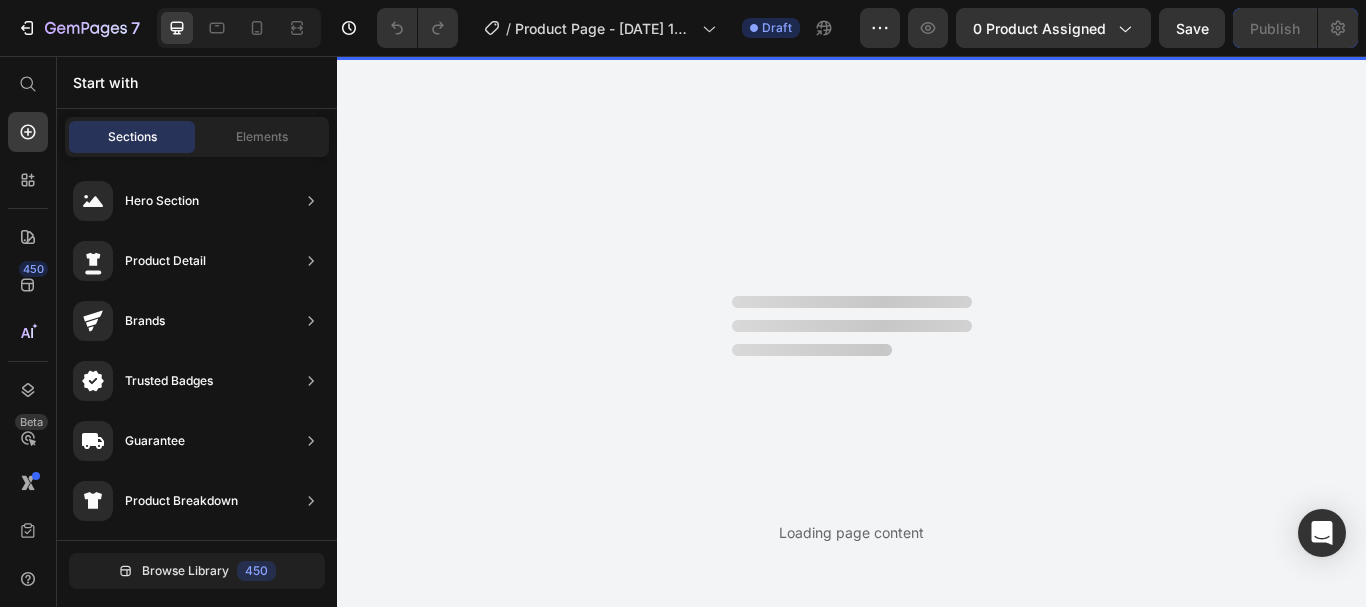 scroll, scrollTop: 0, scrollLeft: 0, axis: both 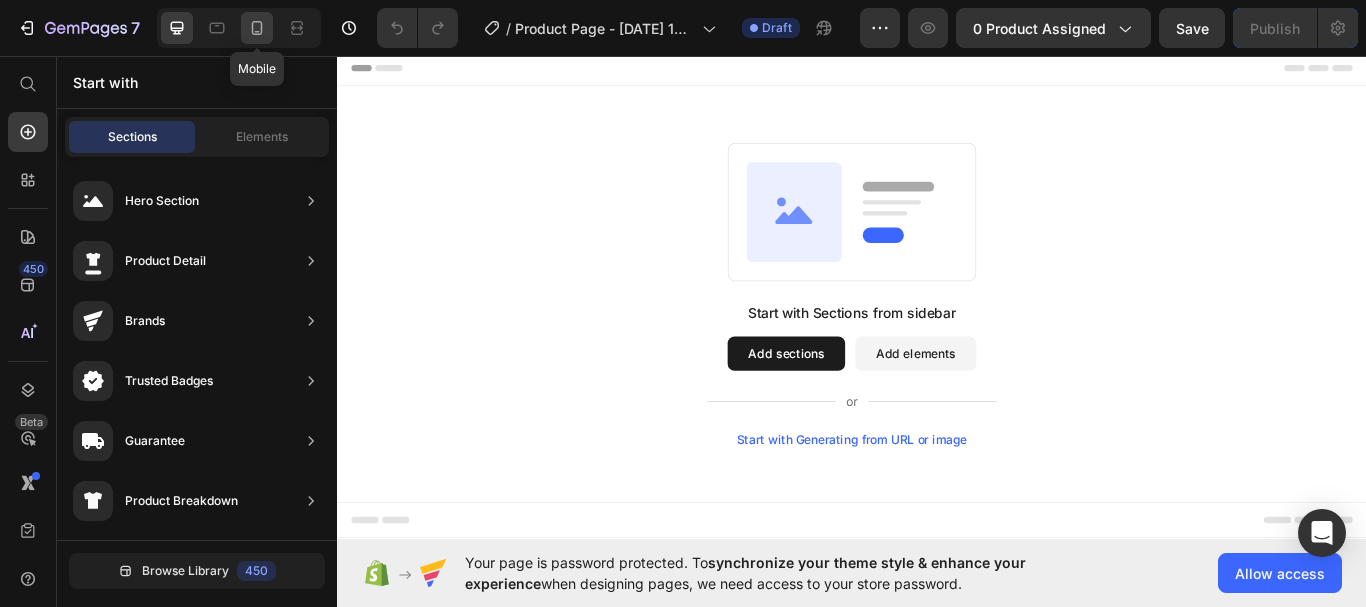 click 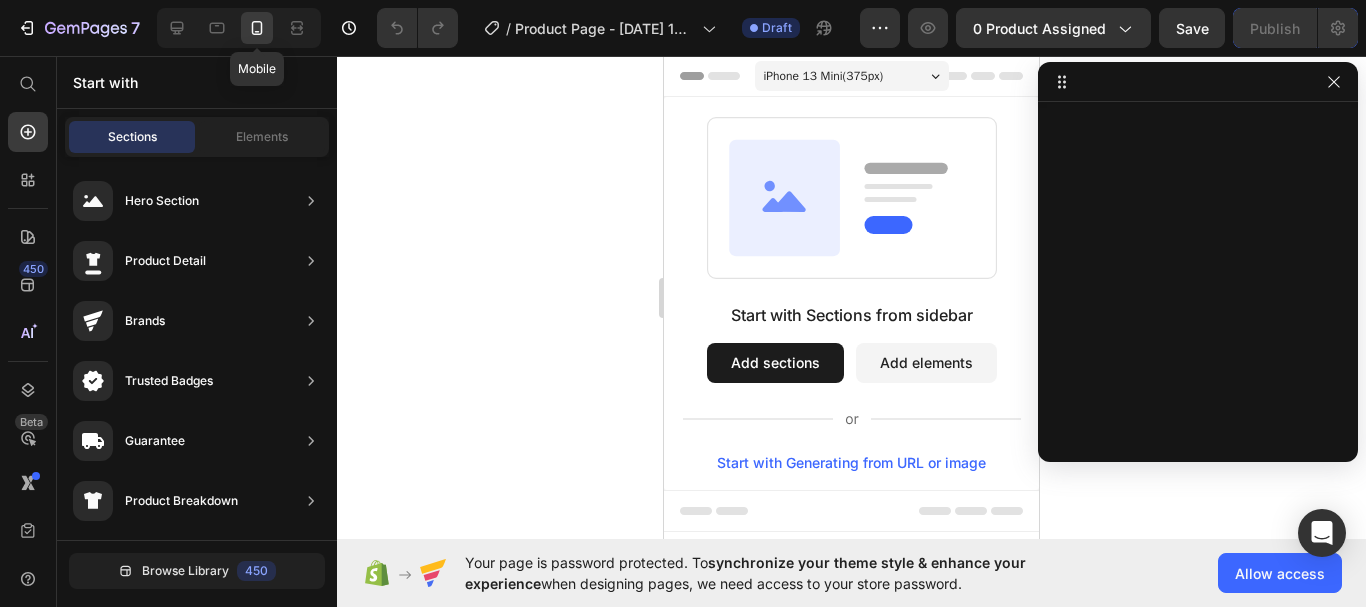 click 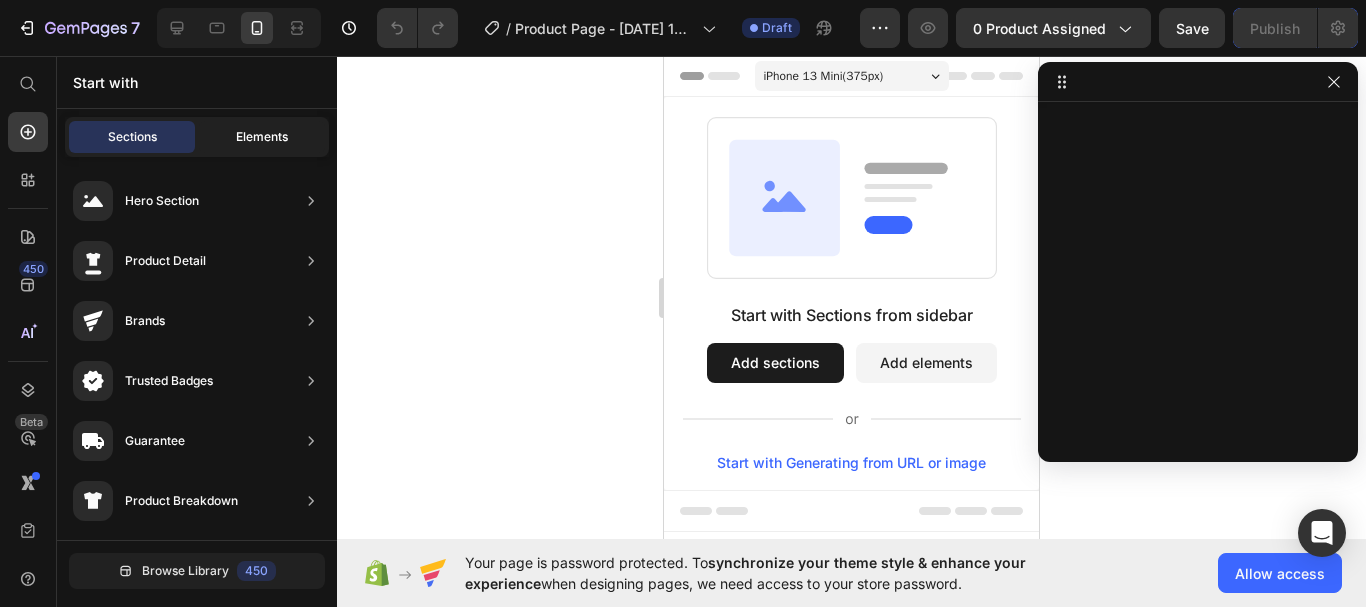click on "Elements" 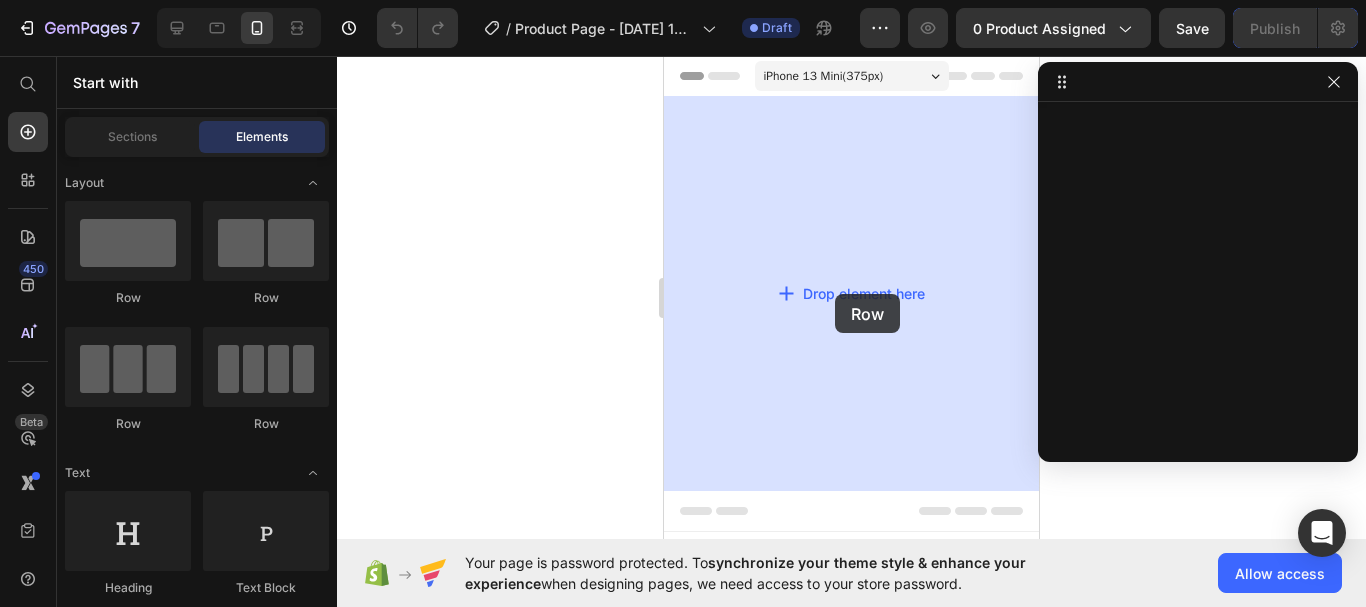drag, startPoint x: 834, startPoint y: 328, endPoint x: 816, endPoint y: 303, distance: 30.805843 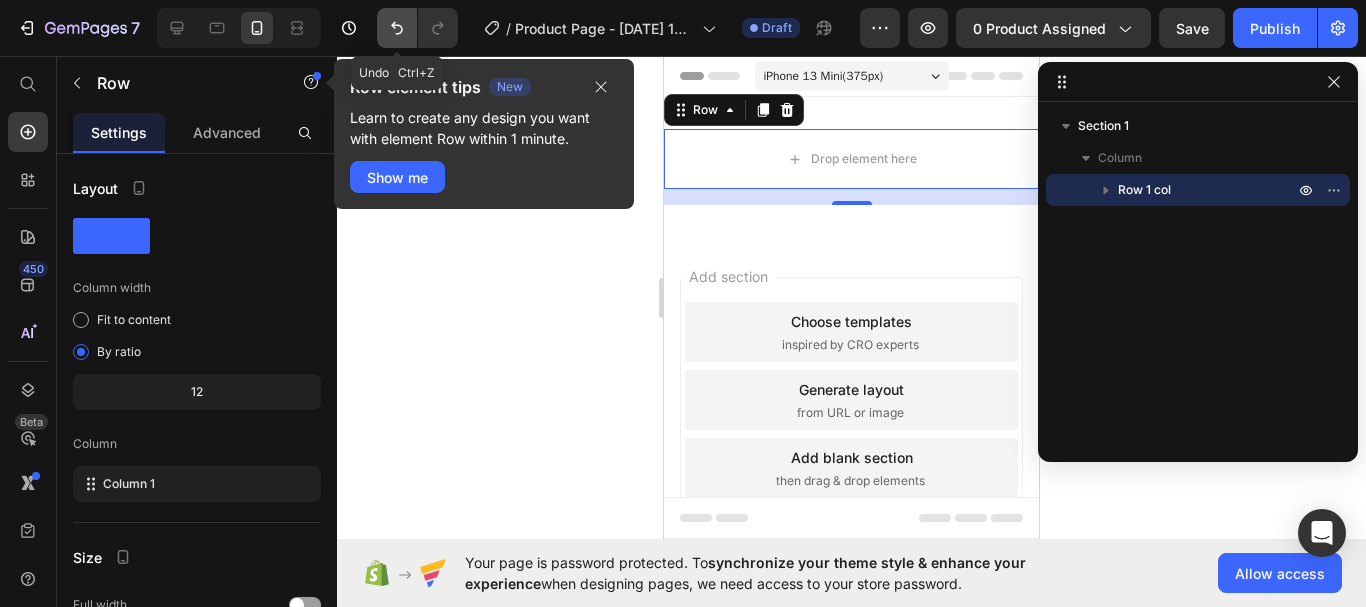 click 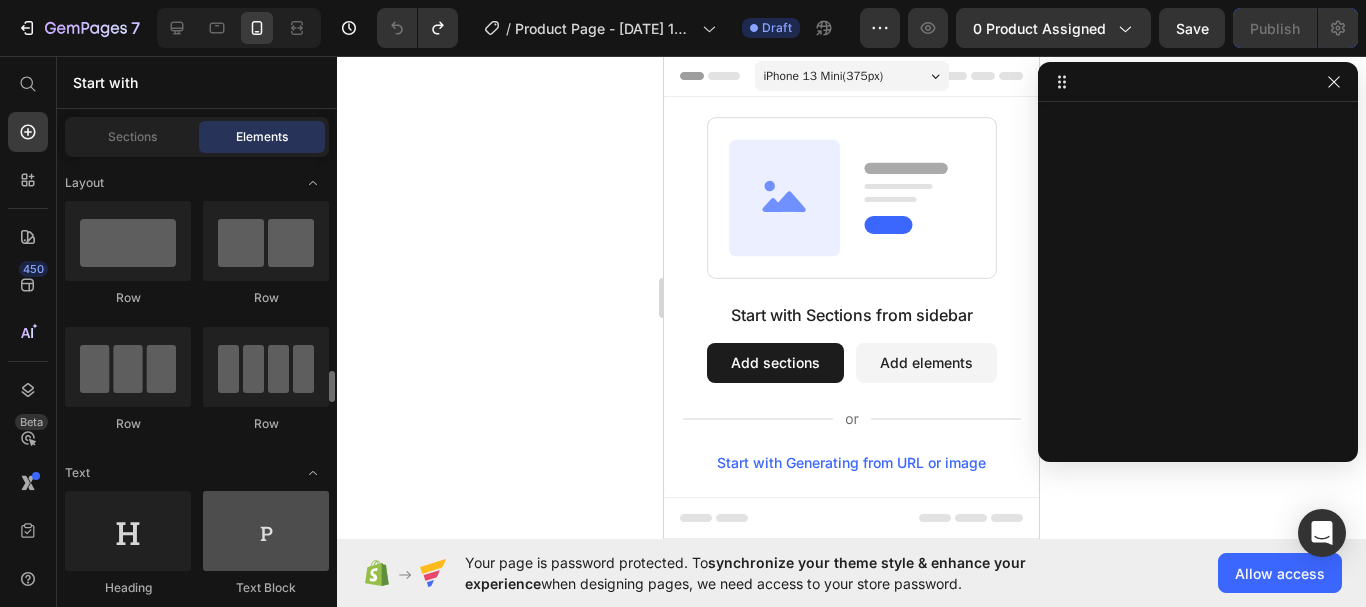 scroll, scrollTop: 500, scrollLeft: 0, axis: vertical 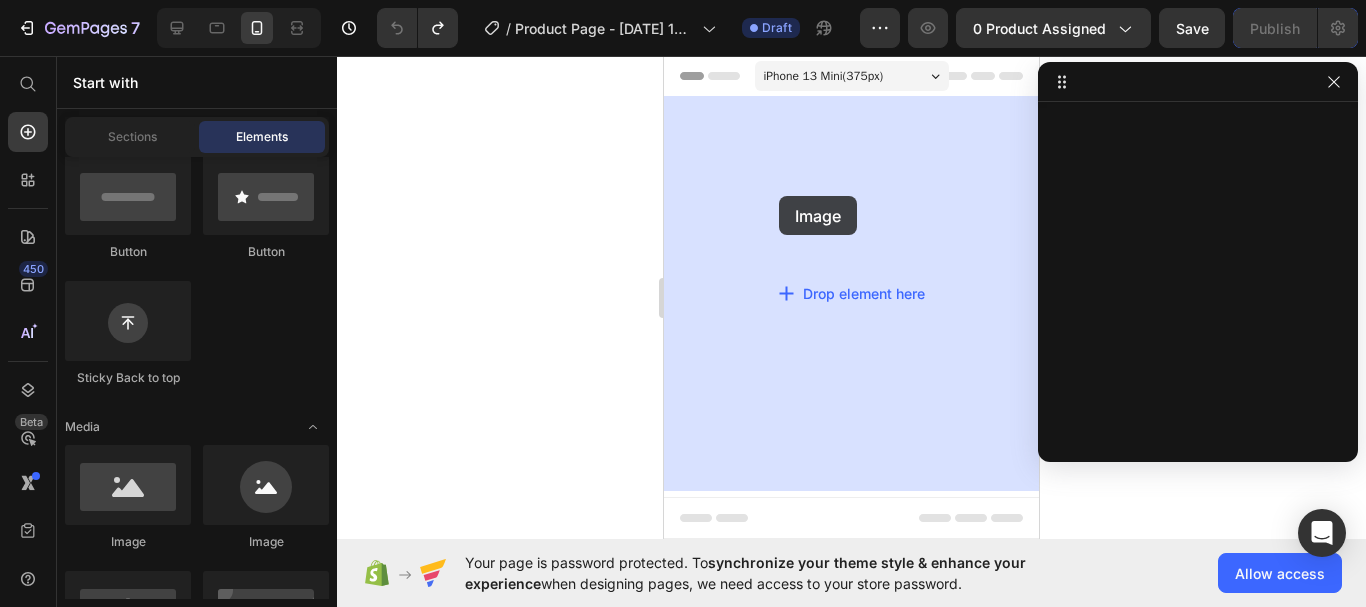 drag, startPoint x: 798, startPoint y: 582, endPoint x: 779, endPoint y: 196, distance: 386.46735 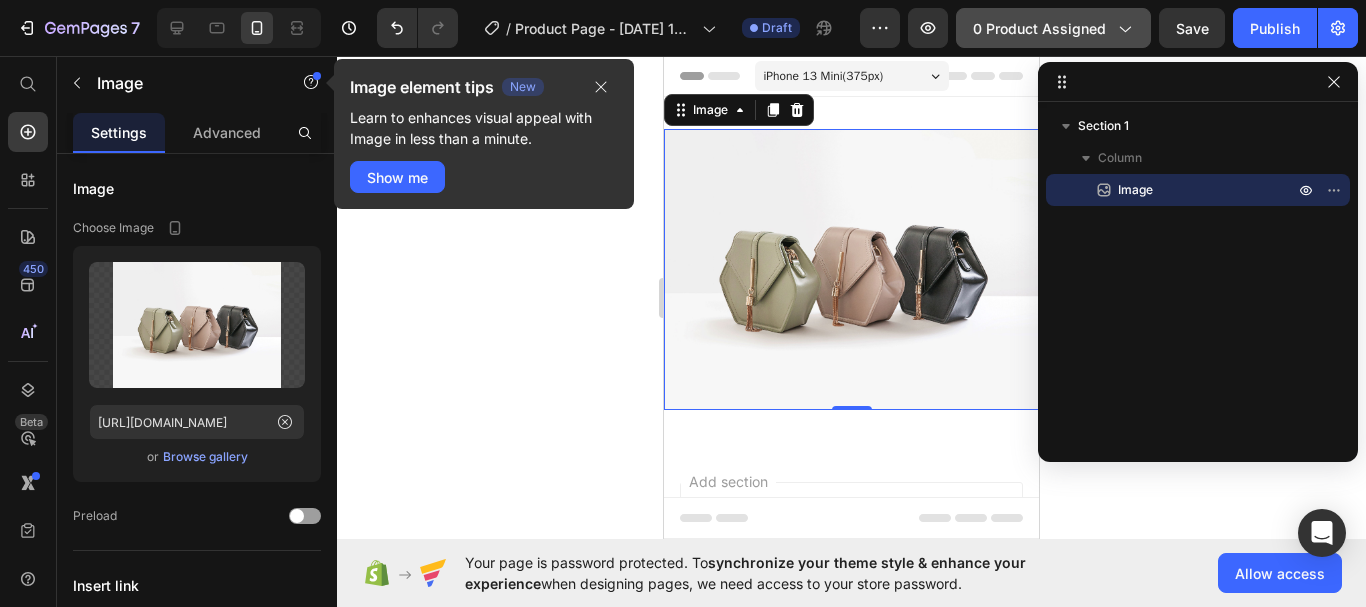 click on "0 product assigned" at bounding box center (1053, 28) 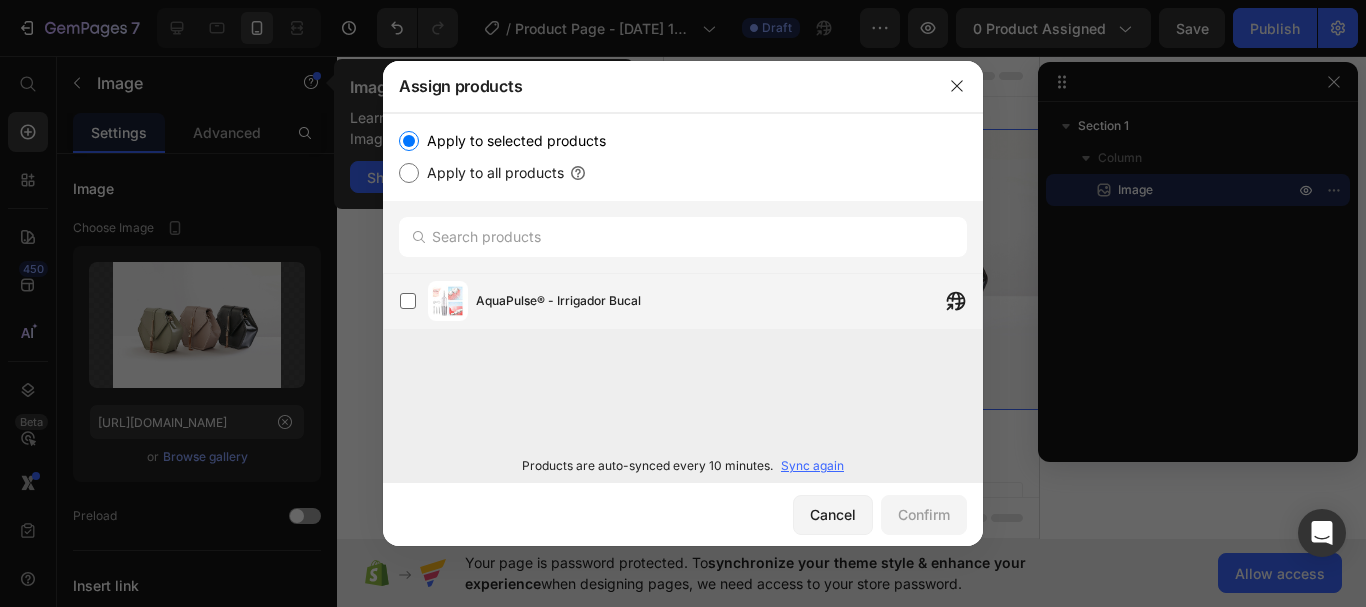 click on "AquaPulse® - Irrigador Bucal" at bounding box center [691, 301] 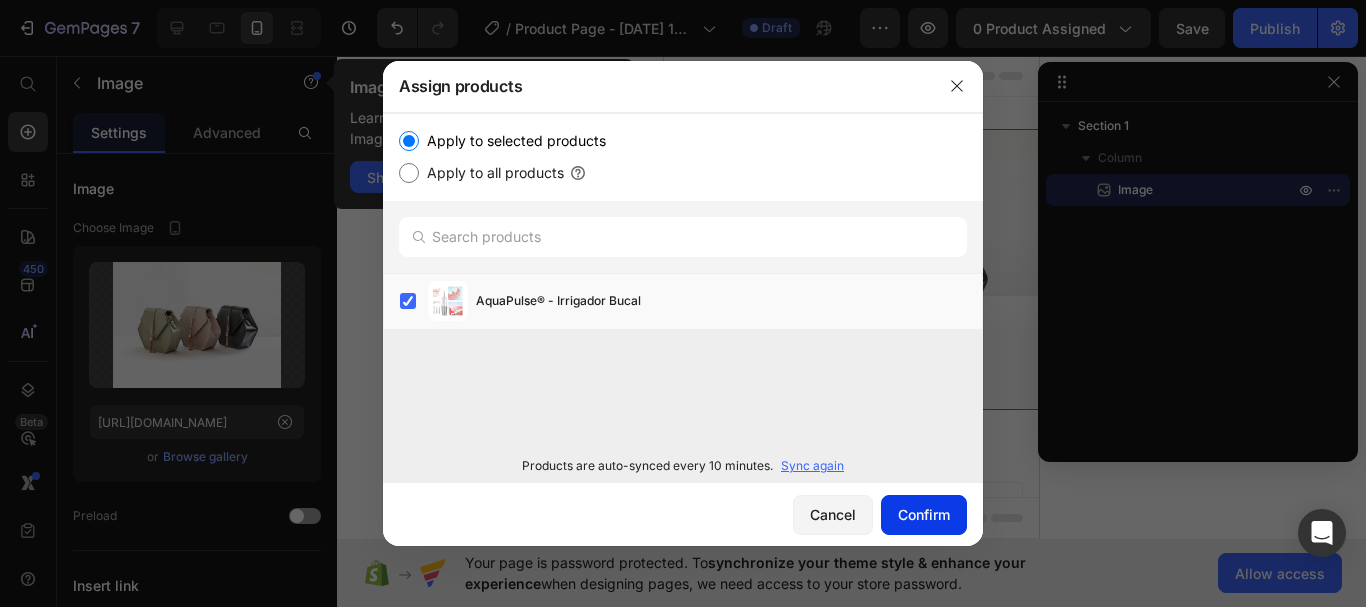 click on "Confirm" at bounding box center [924, 514] 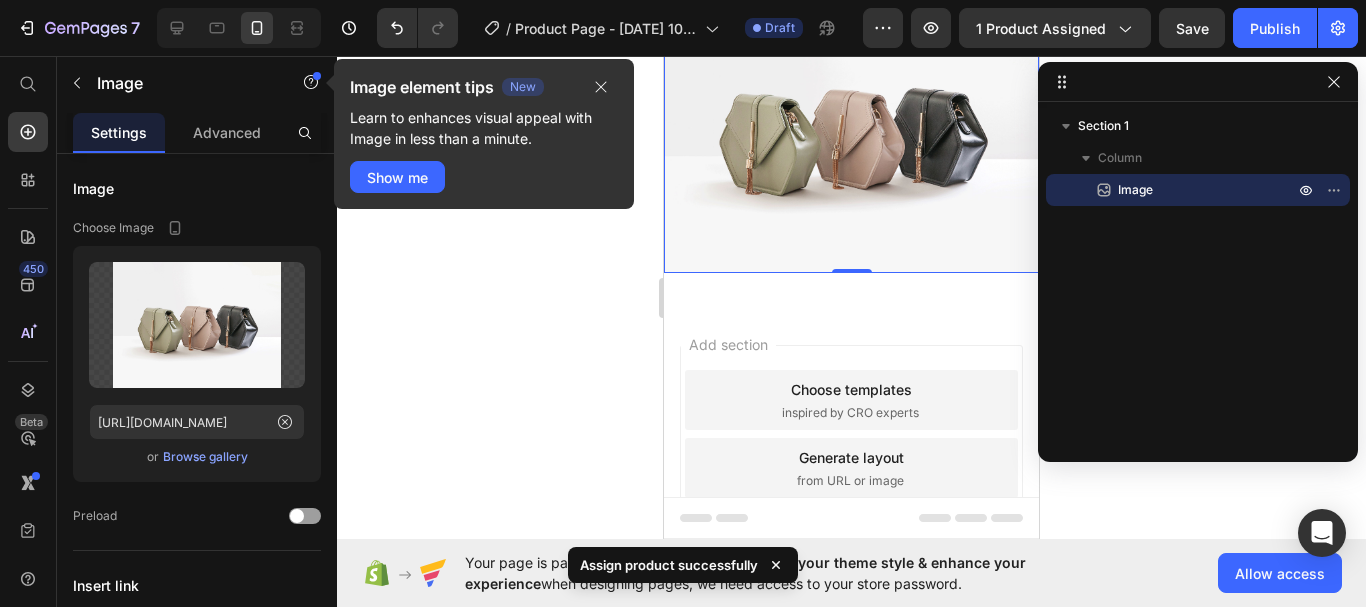scroll, scrollTop: 0, scrollLeft: 0, axis: both 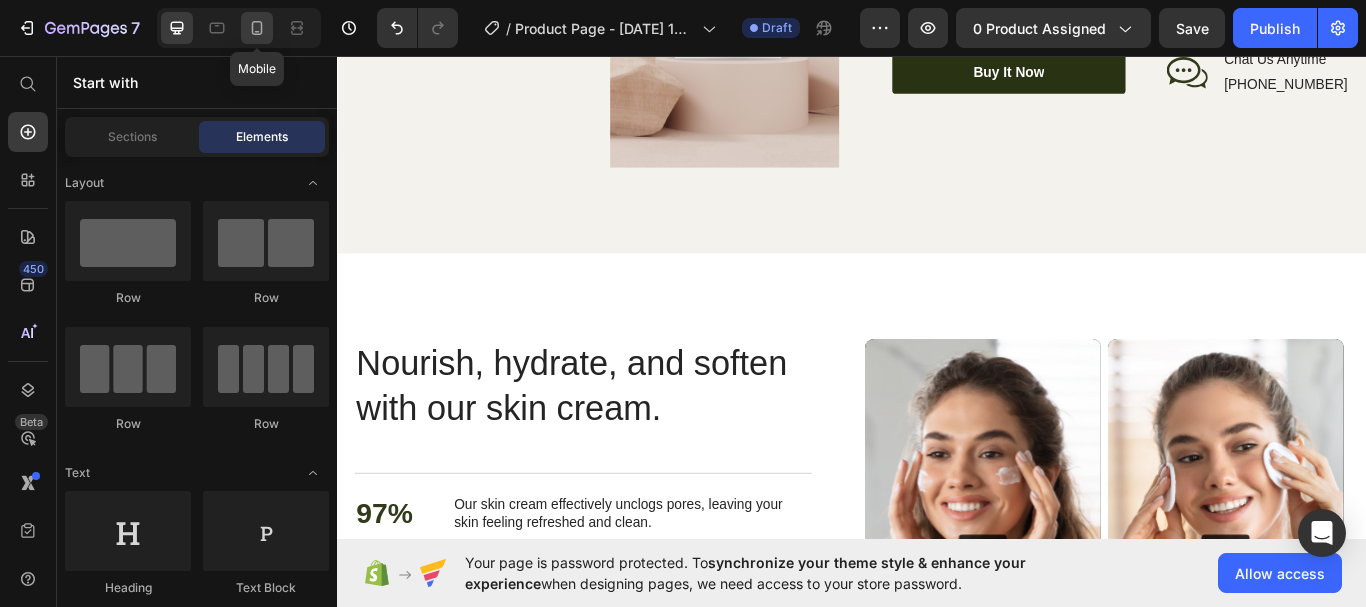 click 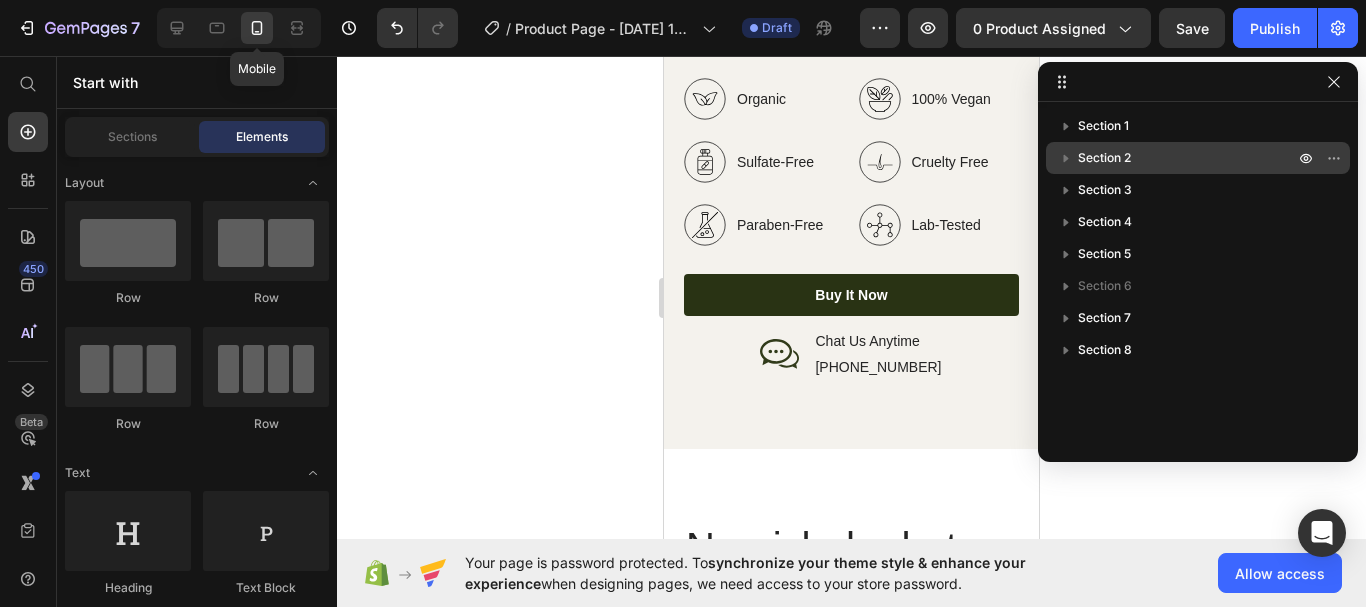 scroll, scrollTop: 3162, scrollLeft: 0, axis: vertical 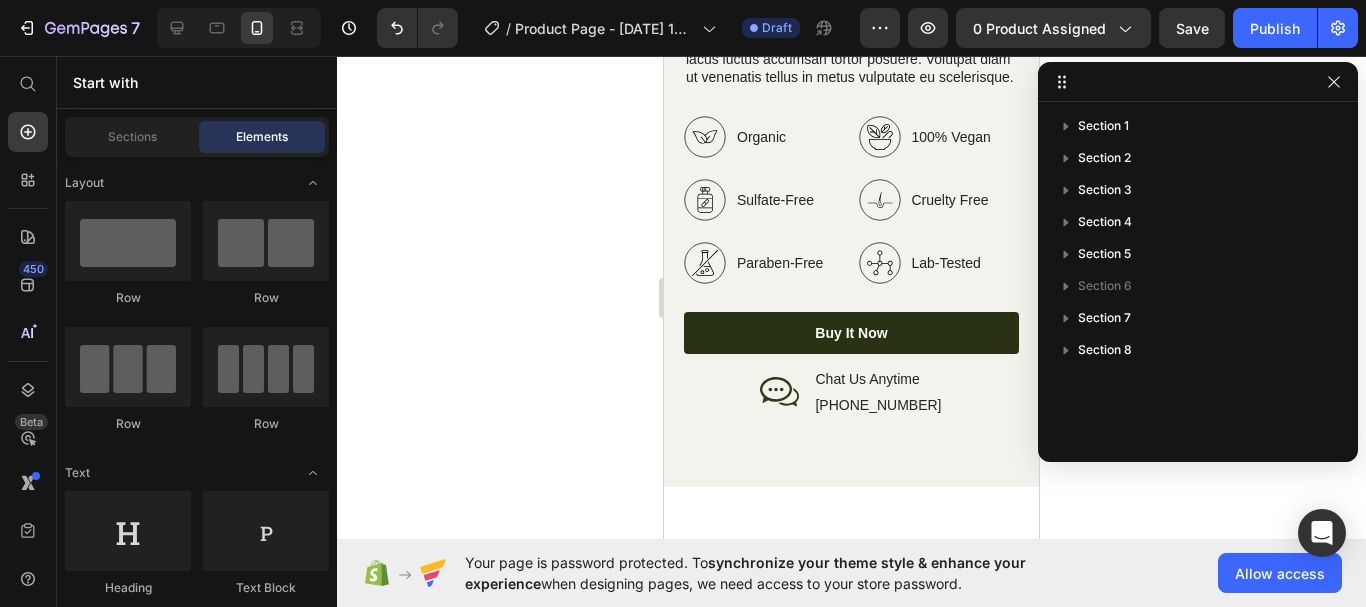 click 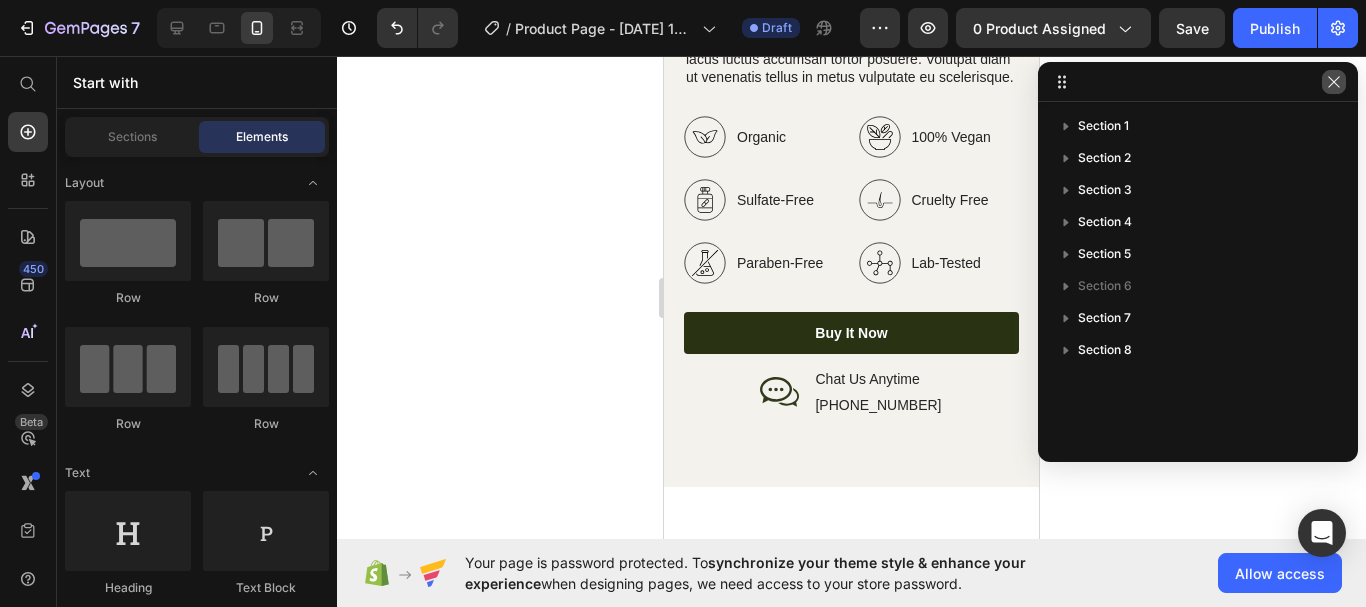 click 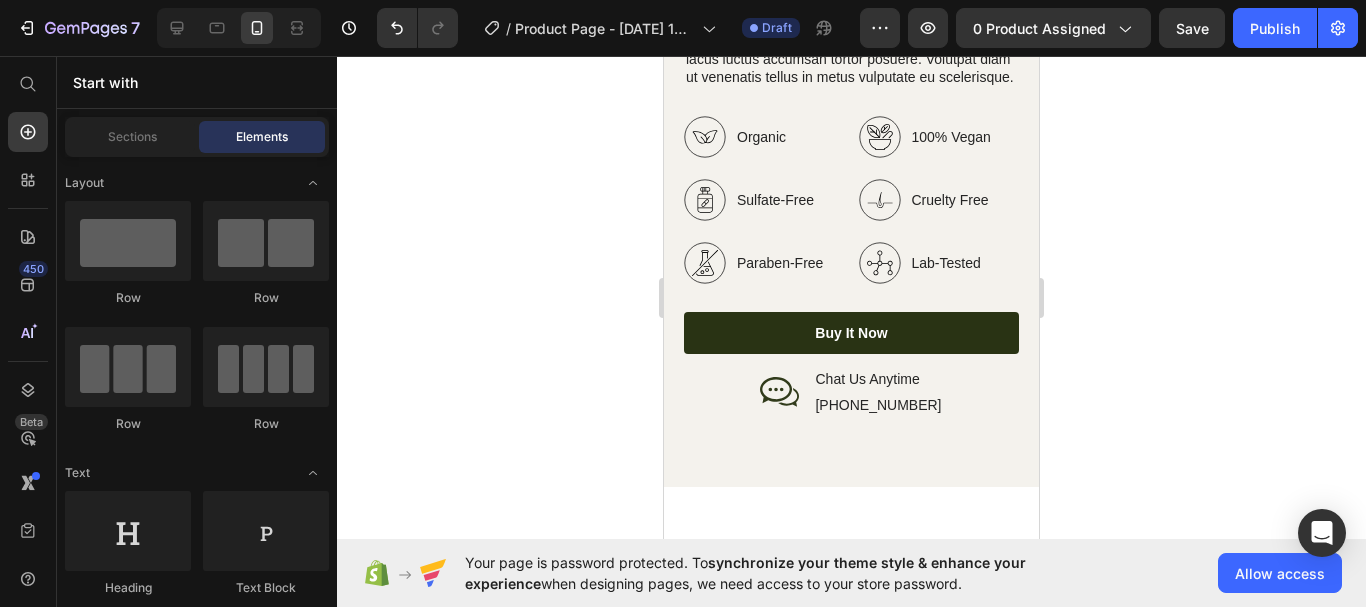 click 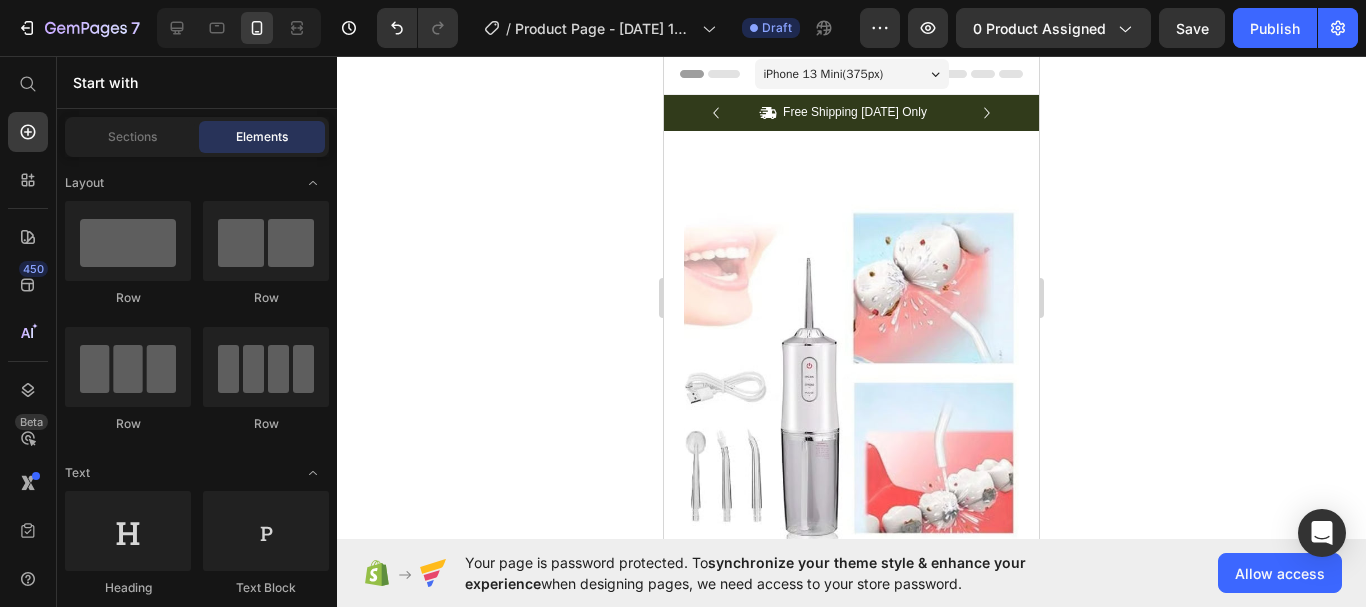 scroll, scrollTop: 0, scrollLeft: 0, axis: both 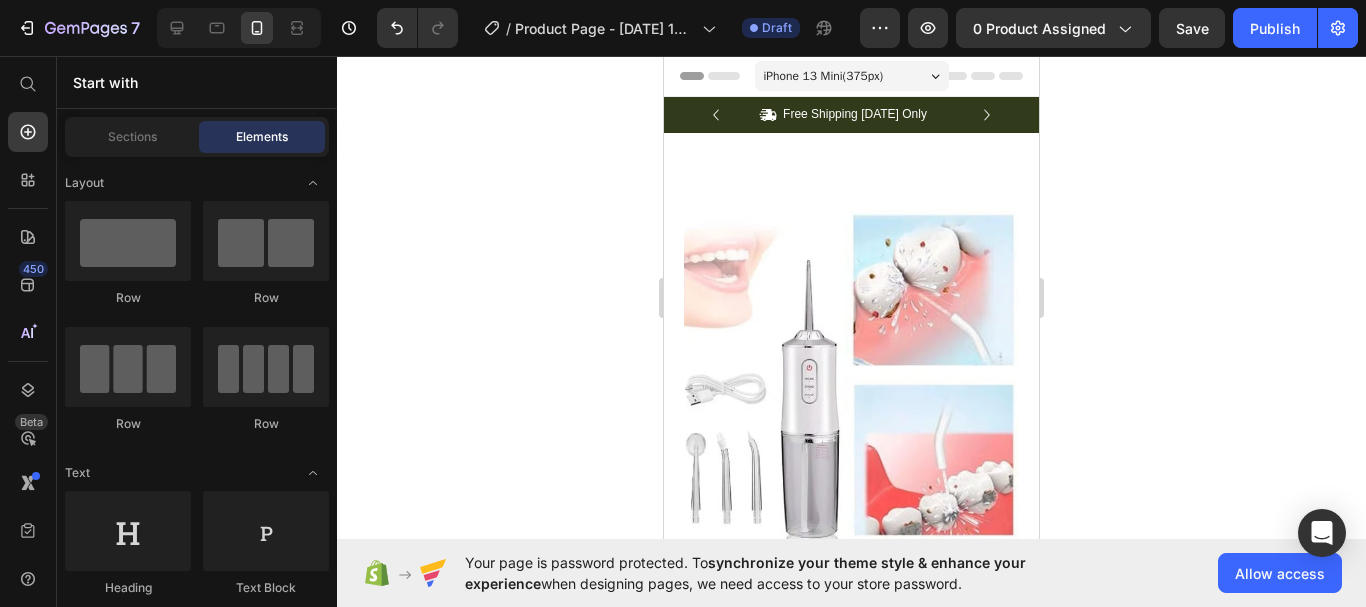 click on "iPhone 13 Mini  ( 375 px)" at bounding box center (824, 76) 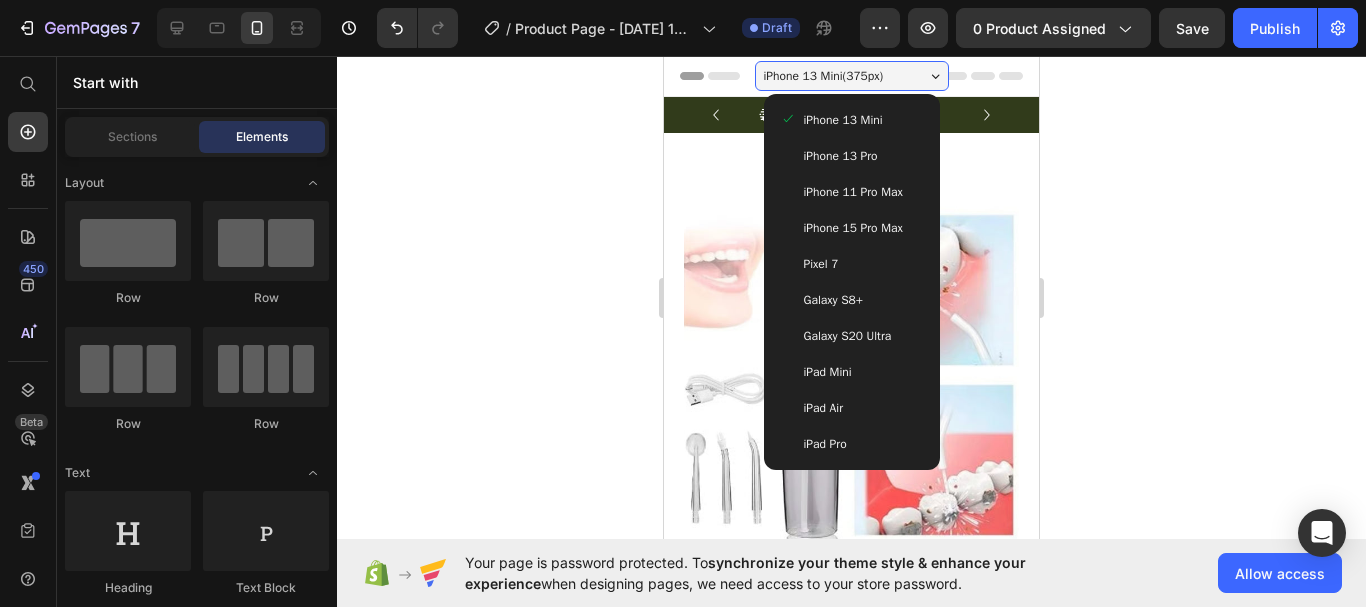 click on "iPhone 15 Pro Max" at bounding box center (853, 228) 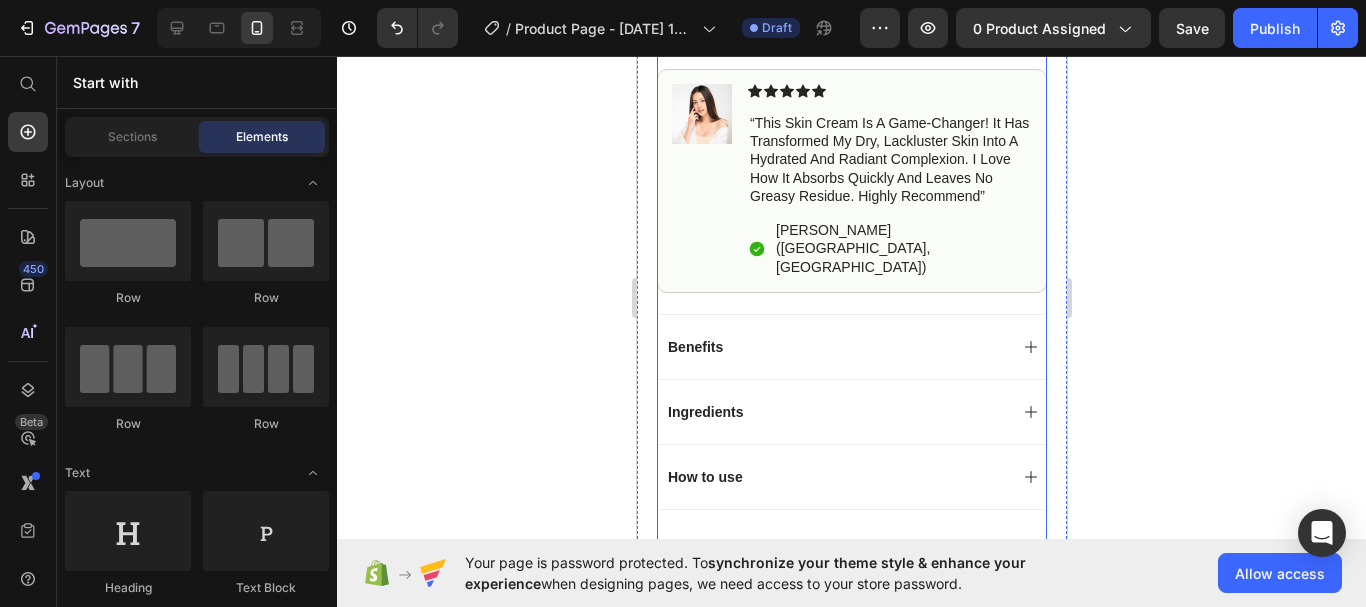 scroll, scrollTop: 1200, scrollLeft: 0, axis: vertical 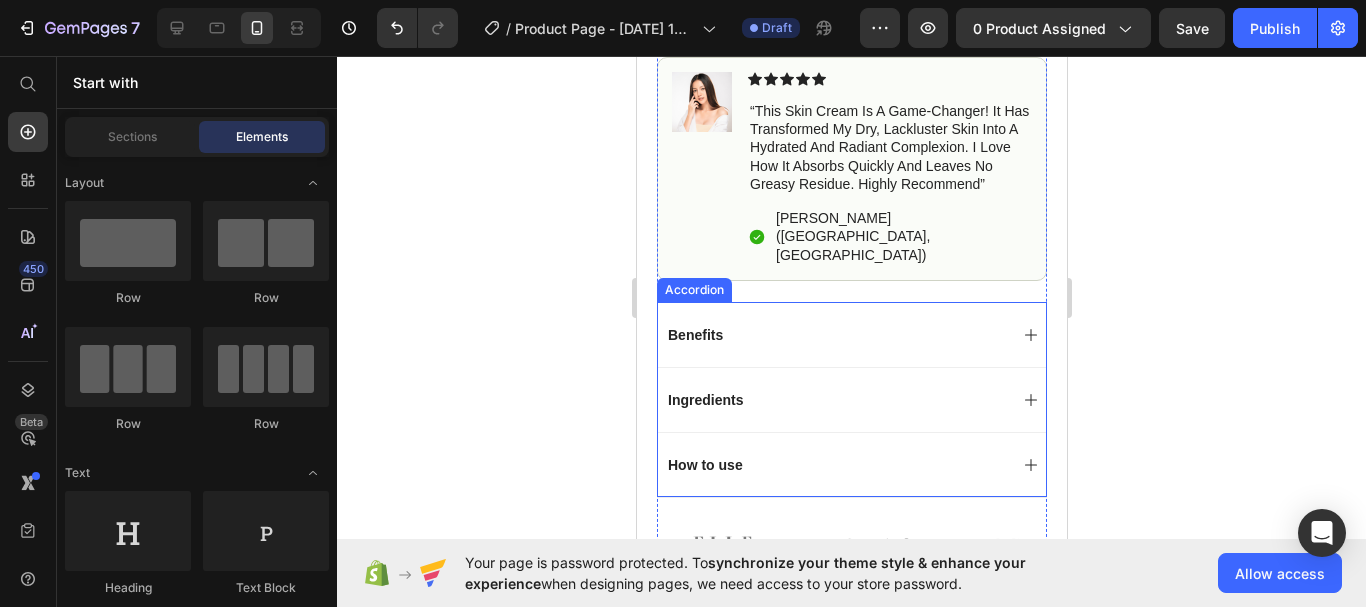 click 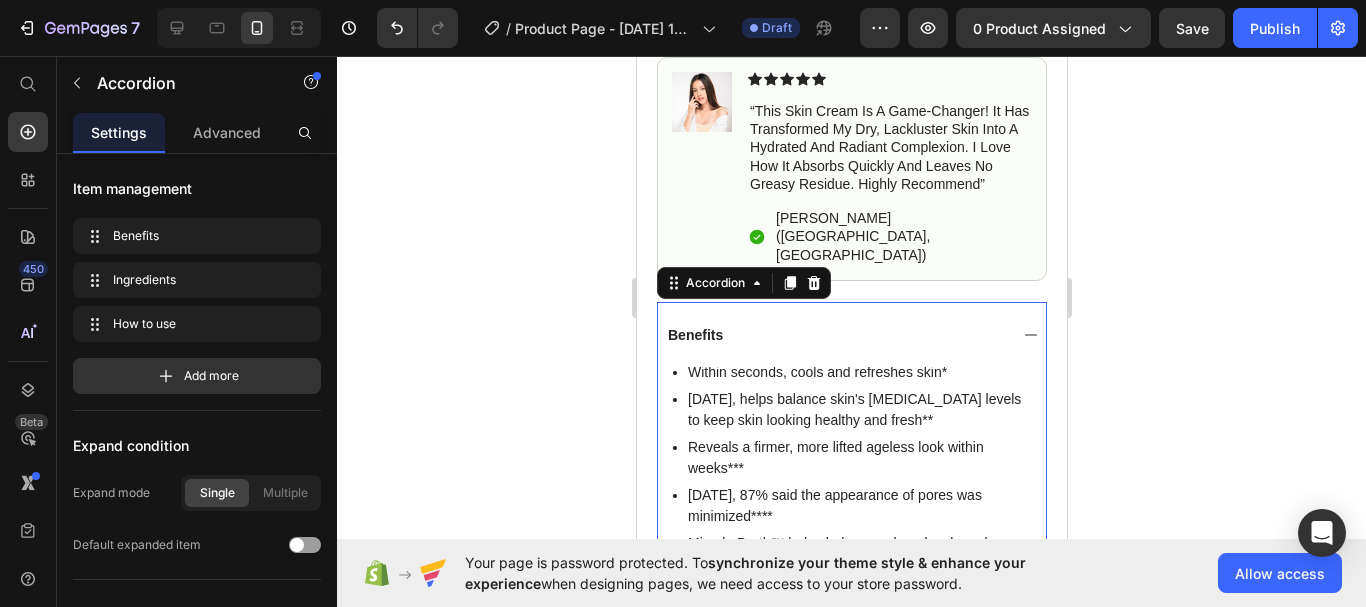 click 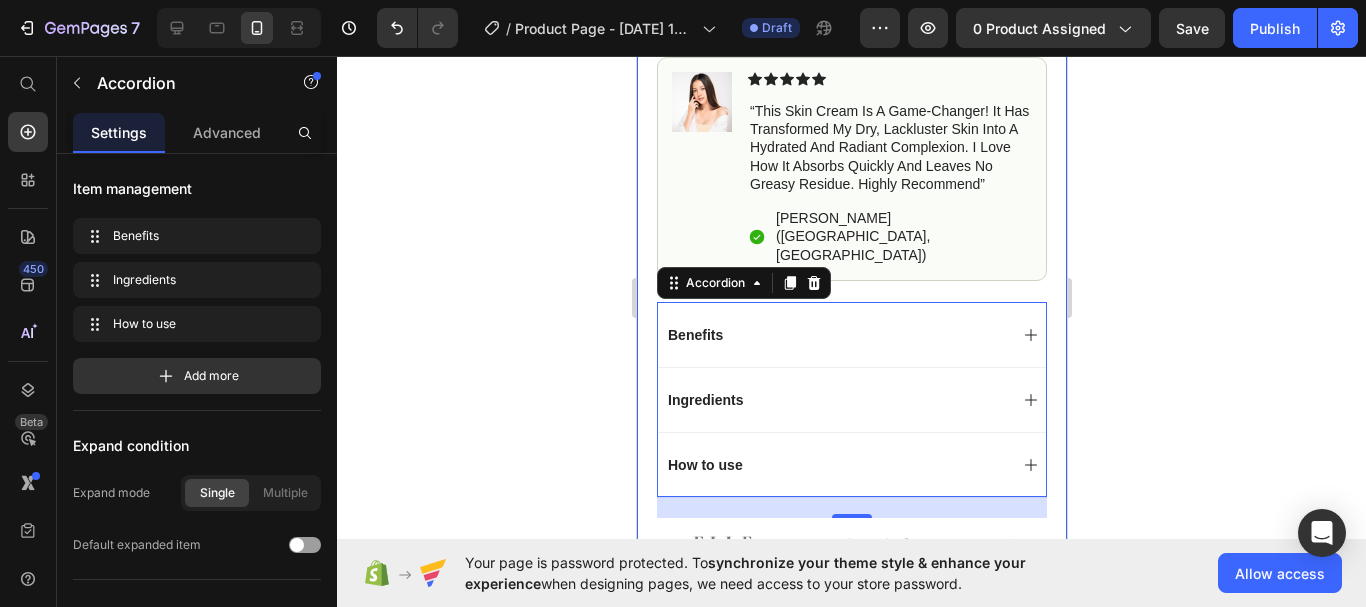 scroll, scrollTop: 1000, scrollLeft: 0, axis: vertical 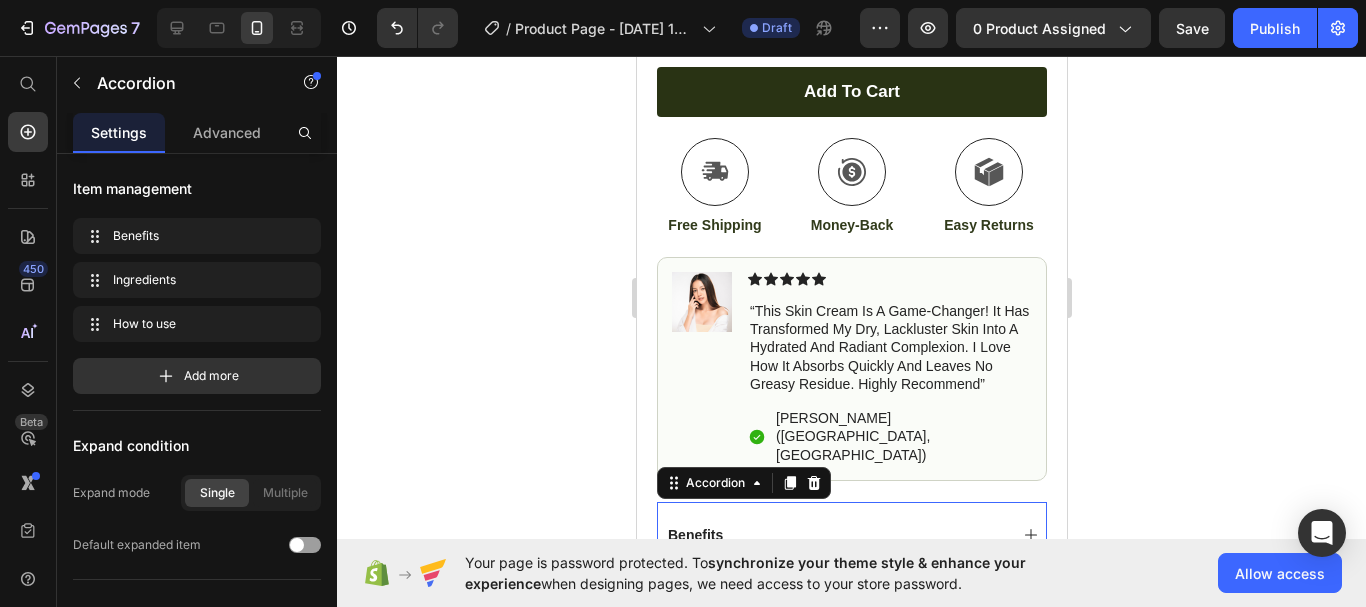 click 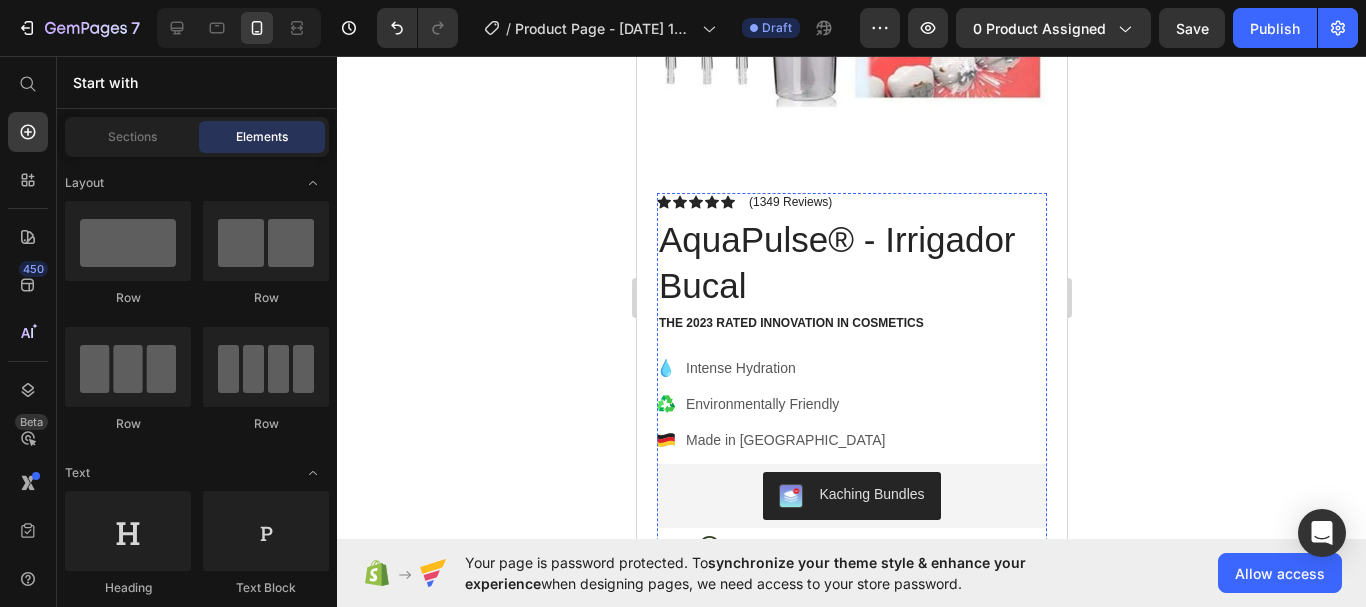 scroll, scrollTop: 0, scrollLeft: 0, axis: both 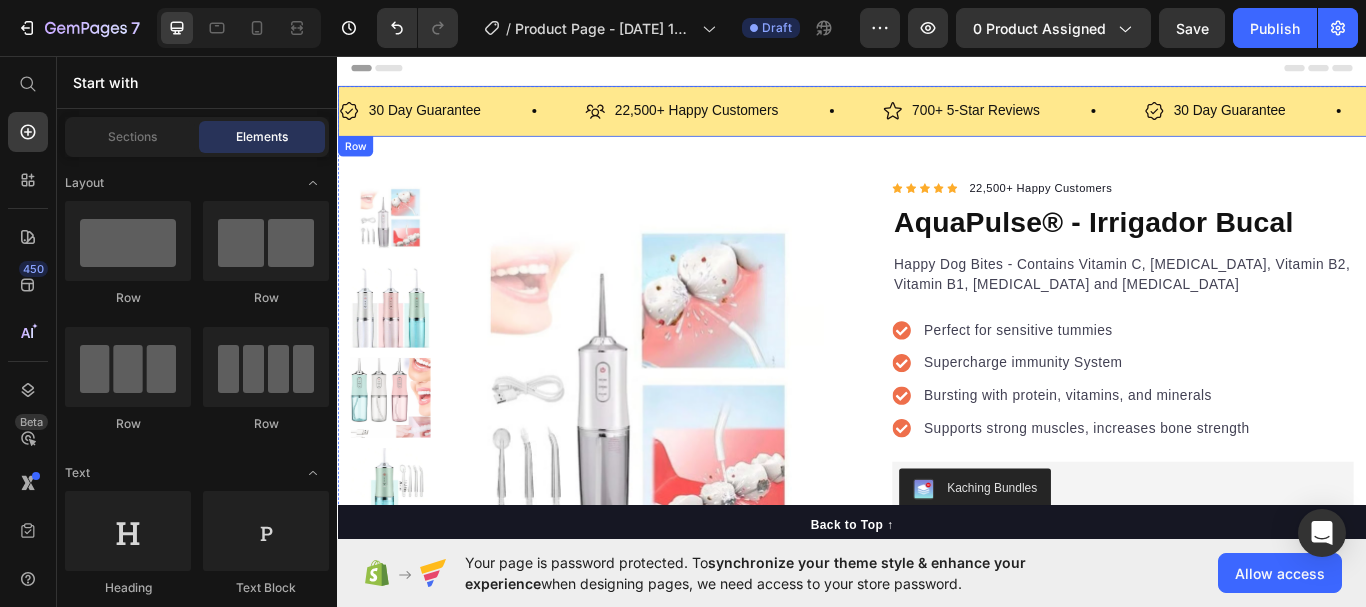 click on "30 Day Guarantee Item List
22,500+ Happy Customers Item List
700+ 5-Star Reviews Item List
30 Day Guarantee Item List
22,500+ Happy Customers Item List
700+ 5-Star Reviews Item List
30 Day Guarantee Item List
22,500+ Happy Customers Item List
700+ 5-Star Reviews Item List
30 Day Guarantee Item List
22,500+ Happy Customers Item List
700+ 5-Star Reviews Item List
30 Day Guarantee Item List
22,500+ Happy Customers Item List
700+ 5-Star Reviews Item List
30 Day Guarantee Item List
Item List Row" at bounding box center [937, 121] 